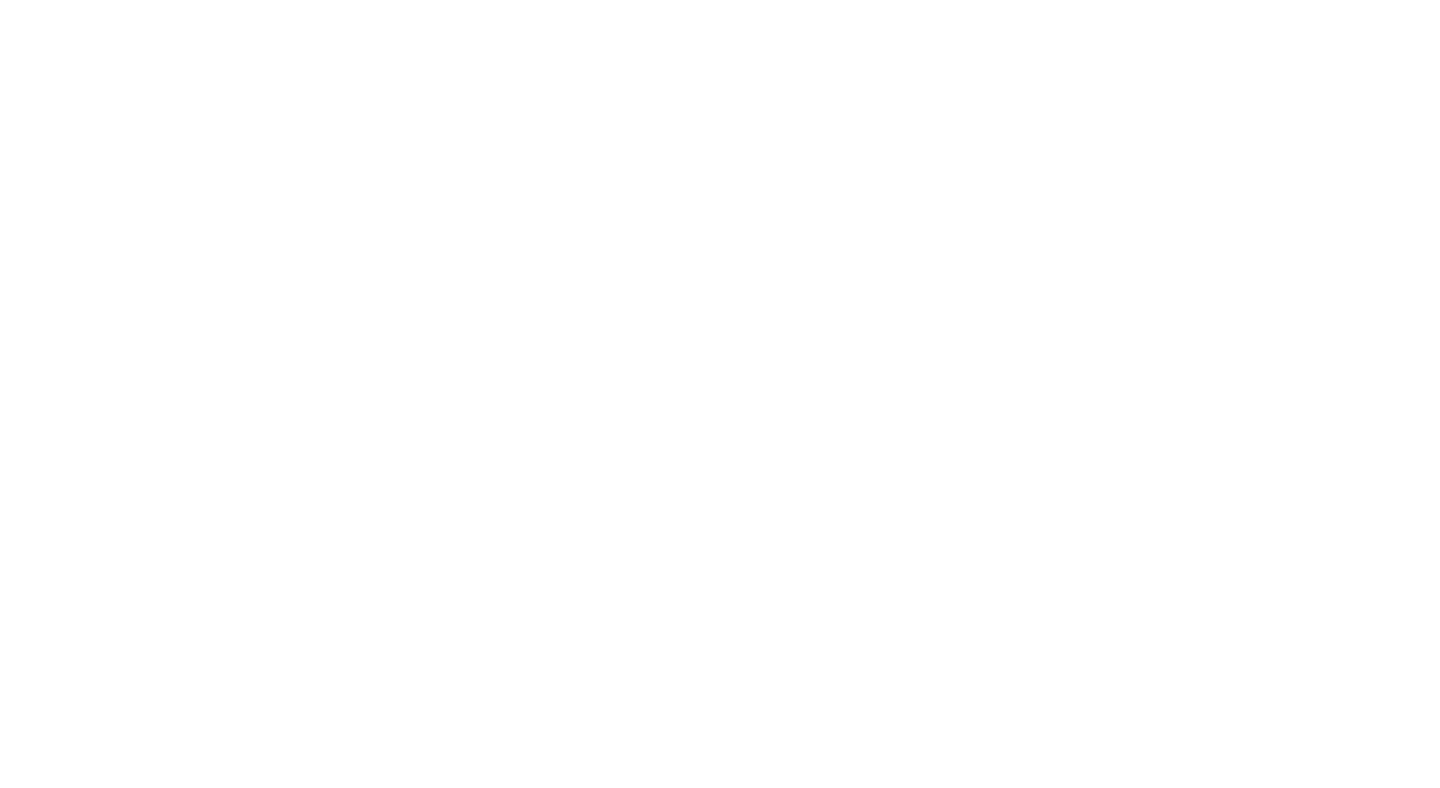 scroll, scrollTop: 0, scrollLeft: 0, axis: both 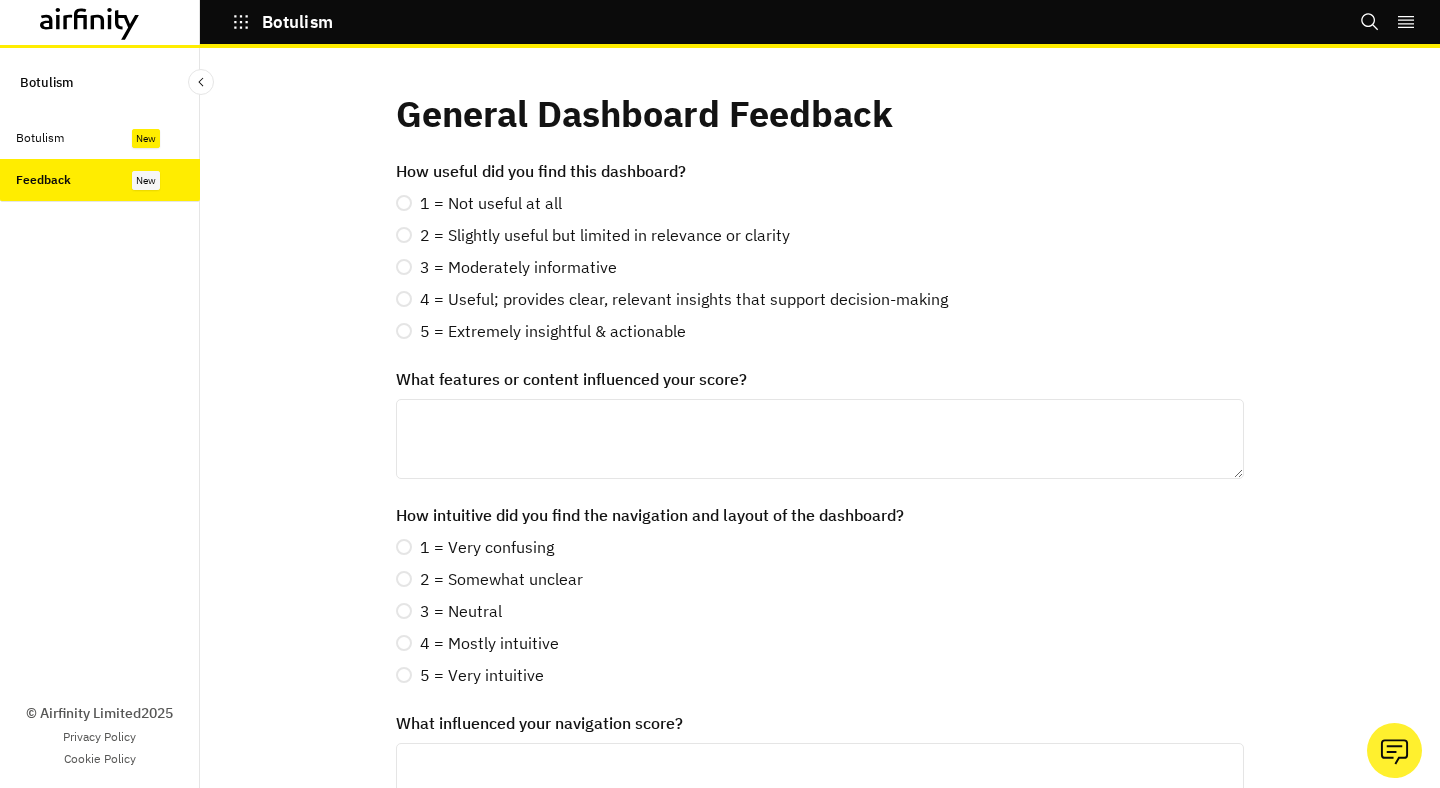 click on "Botulism" at bounding box center (108, 138) 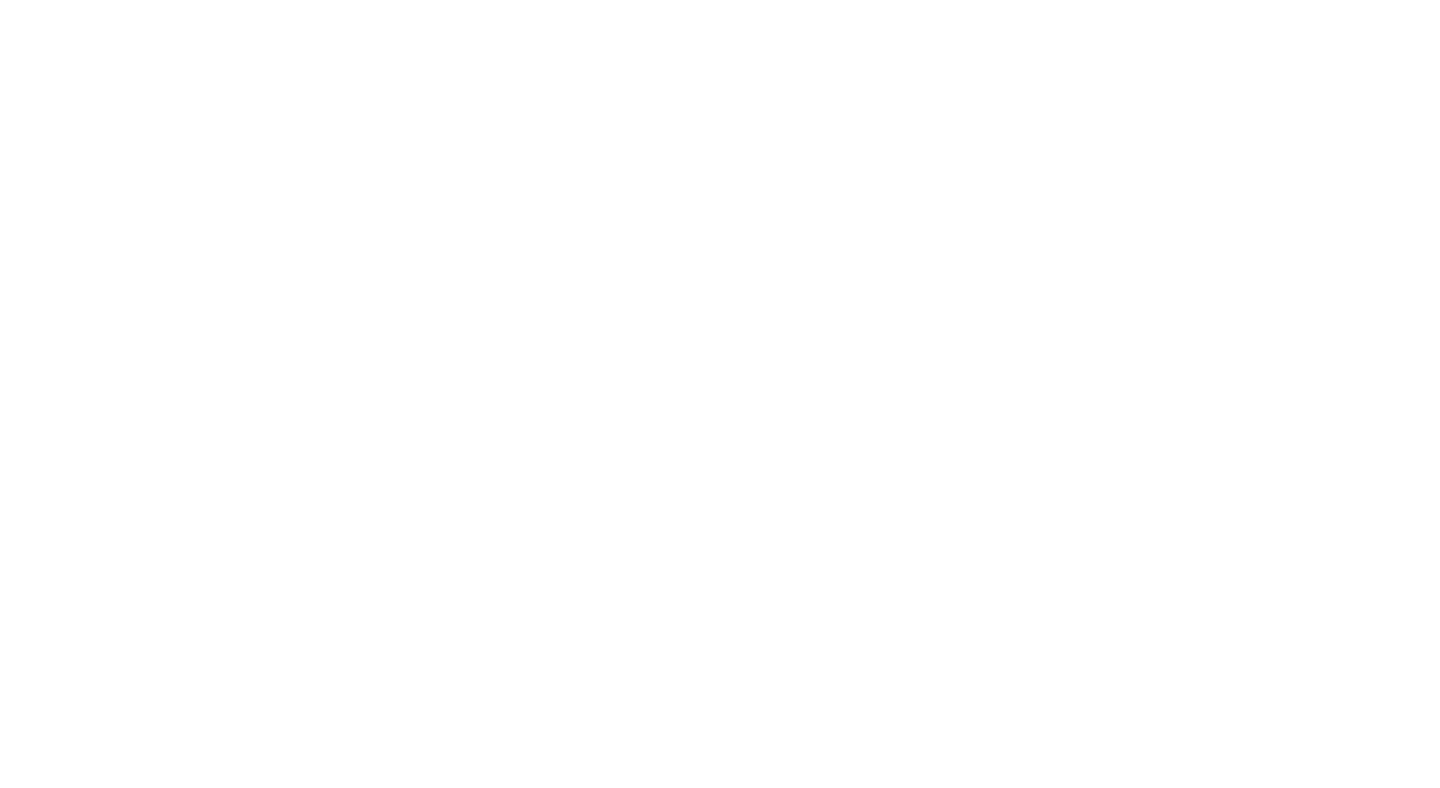 scroll, scrollTop: 0, scrollLeft: 0, axis: both 